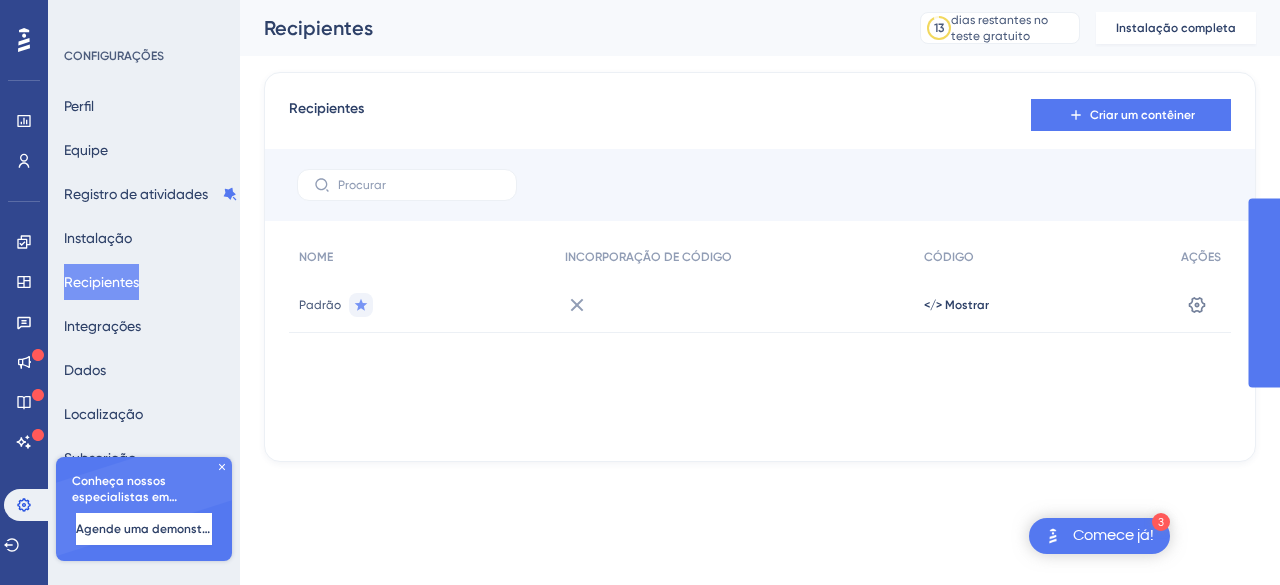 scroll, scrollTop: 0, scrollLeft: 0, axis: both 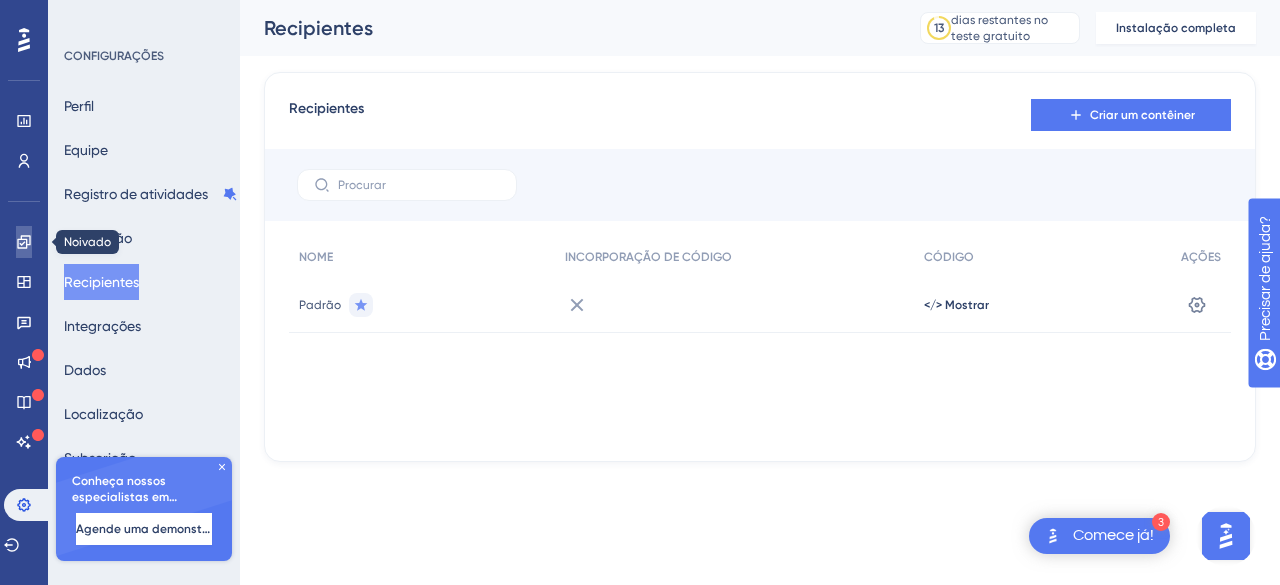click 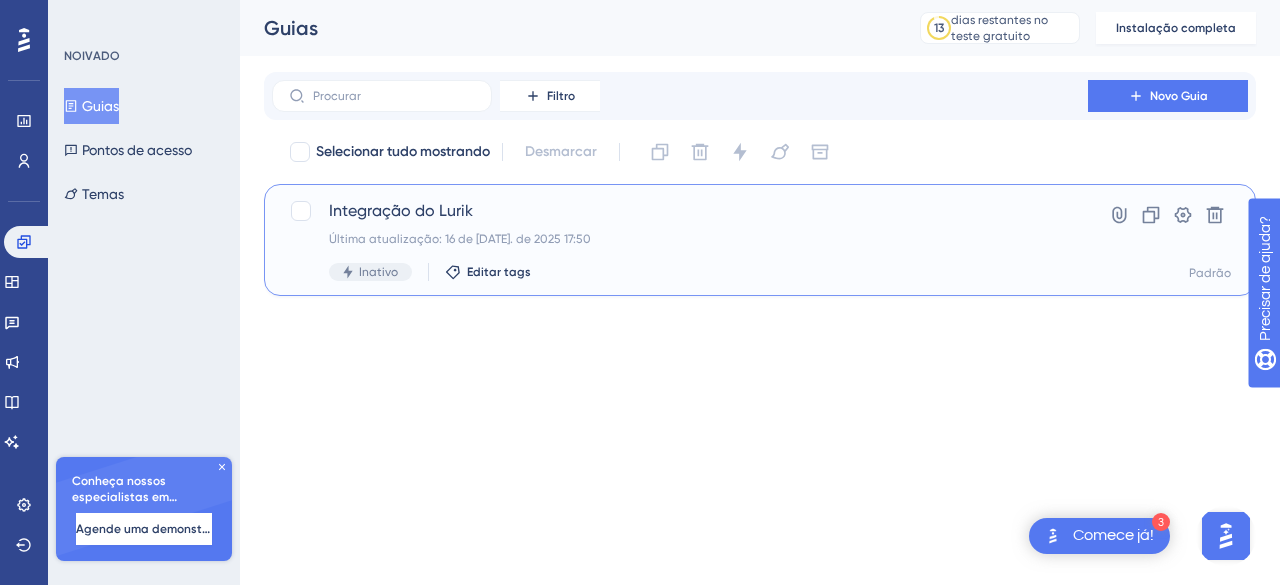 click on "Integração do Lurik Última atualização: 16 de jul. de 2025 17:50 Inativo Editar tags" at bounding box center [680, 240] 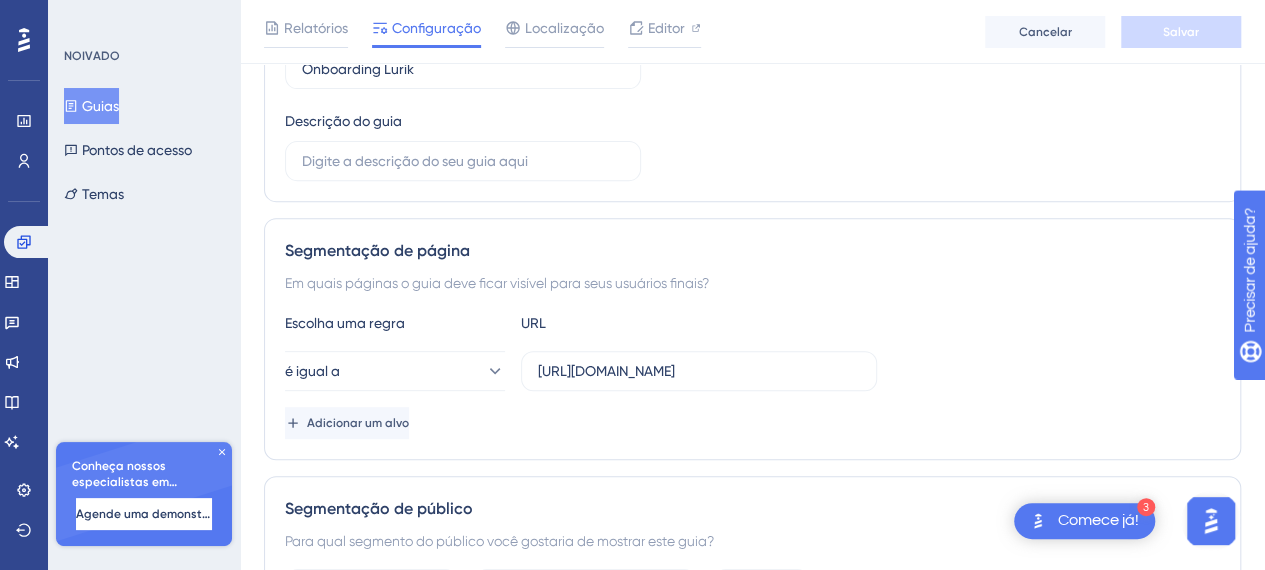 scroll, scrollTop: 0, scrollLeft: 0, axis: both 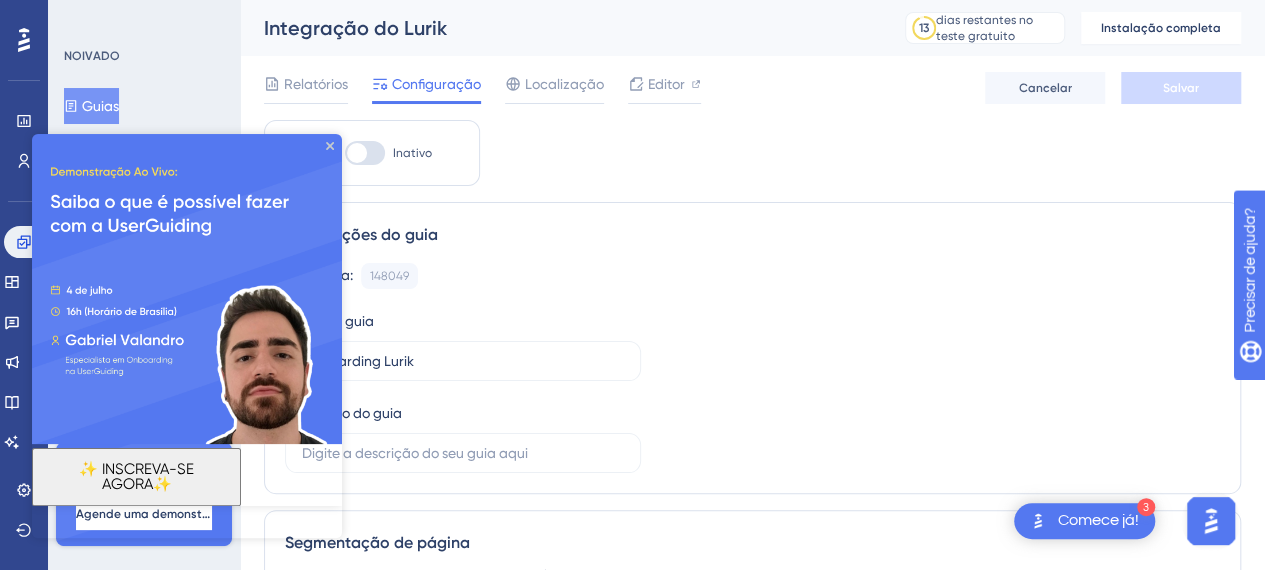click on "✨ INSCREVA-SE AGORA✨" at bounding box center [187, 336] 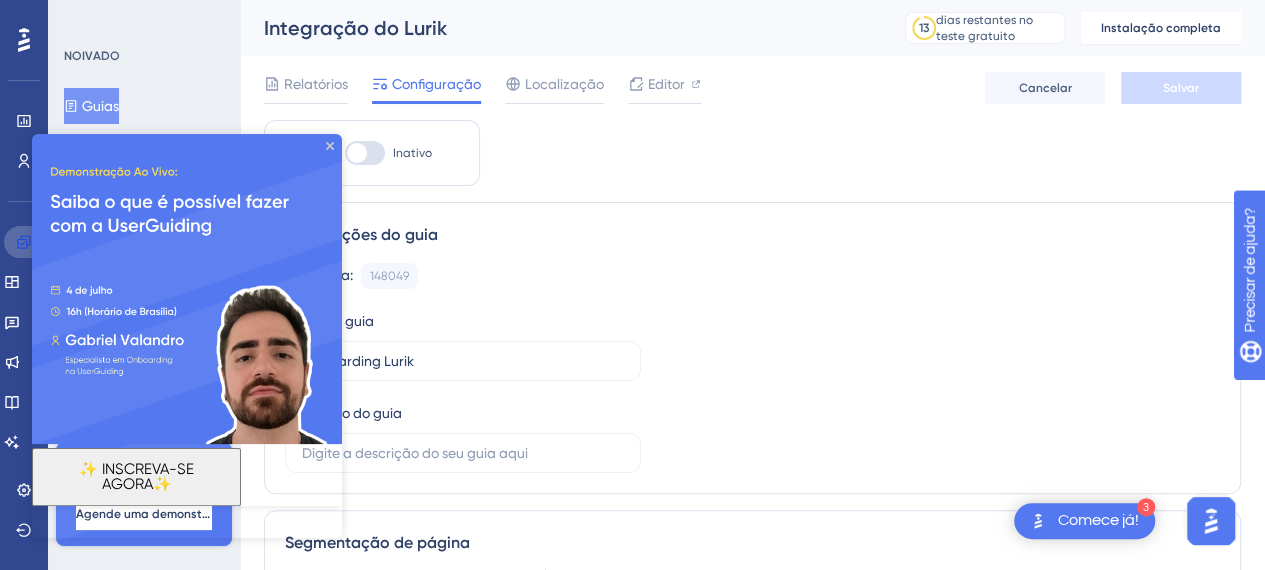 click 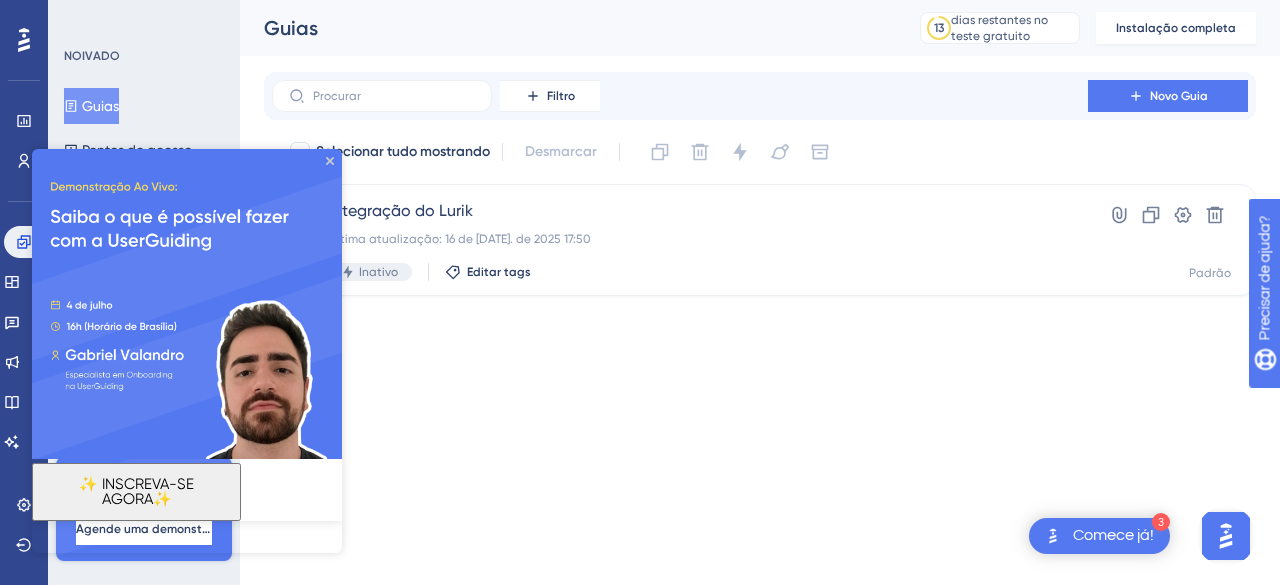click at bounding box center (187, 304) 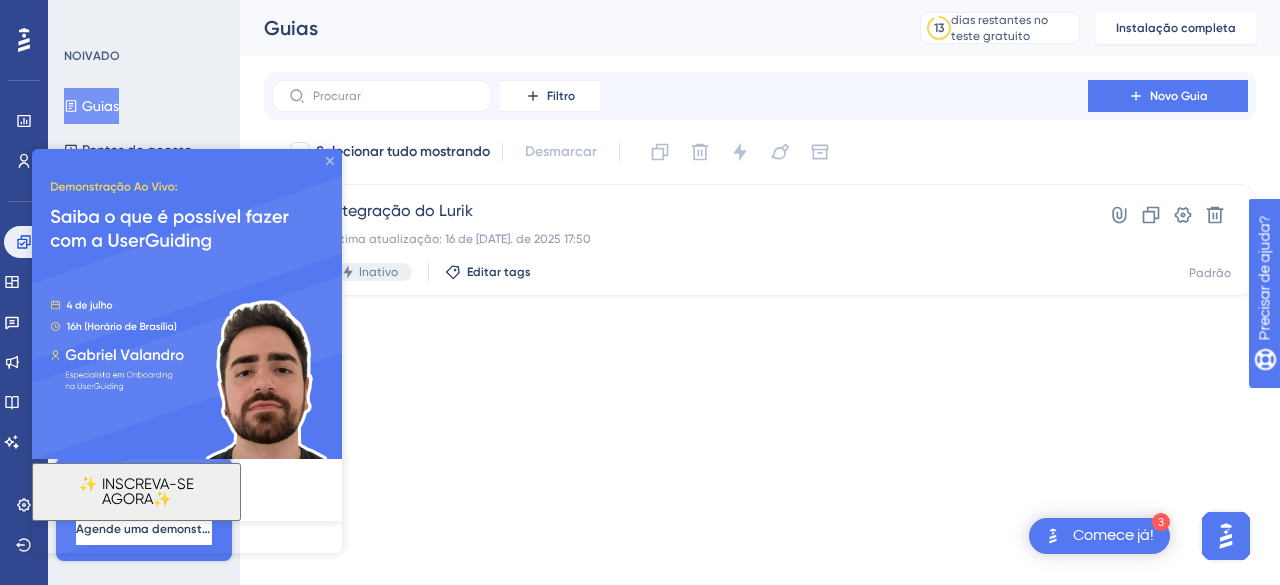 click 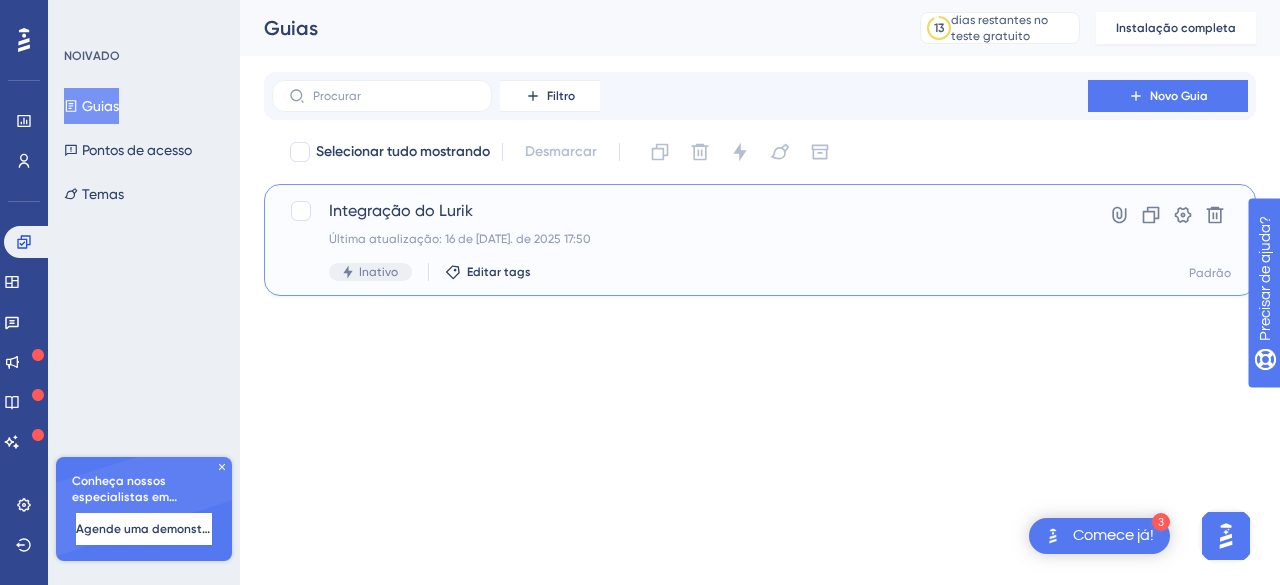 click on "Integração do Lurik" at bounding box center (401, 210) 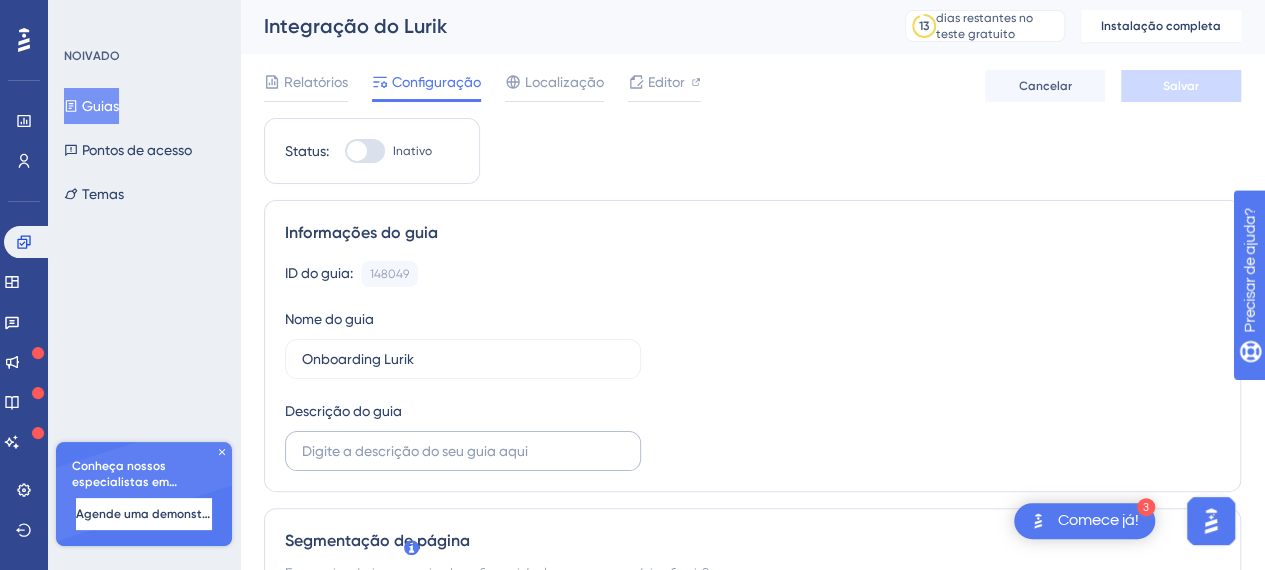 scroll, scrollTop: 0, scrollLeft: 0, axis: both 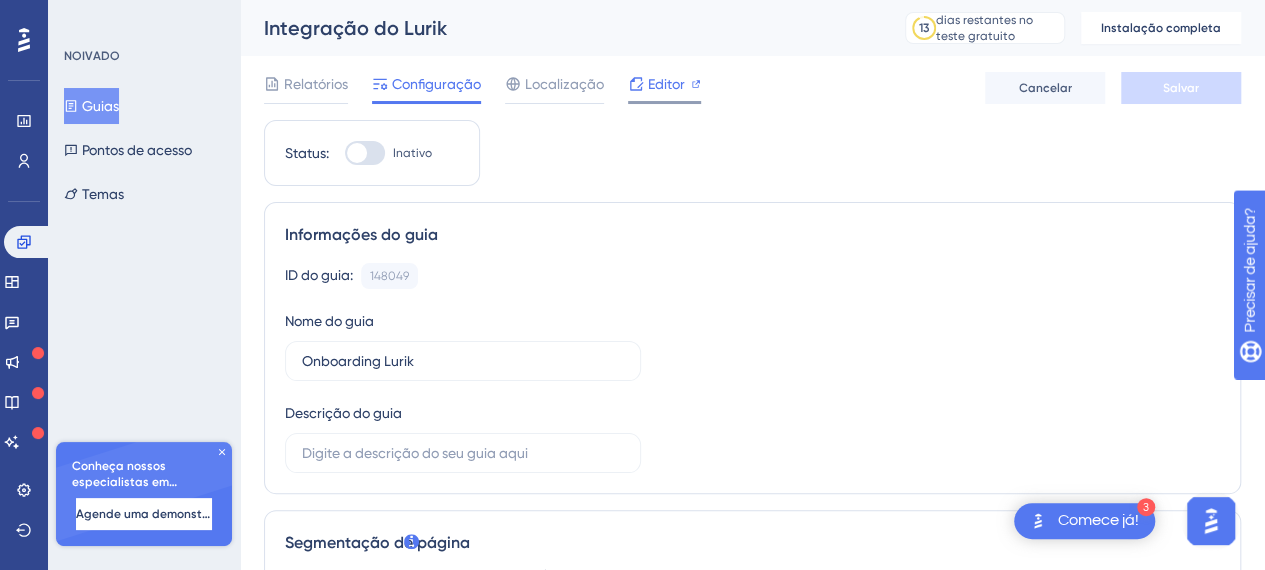 click on "Editor" at bounding box center [666, 84] 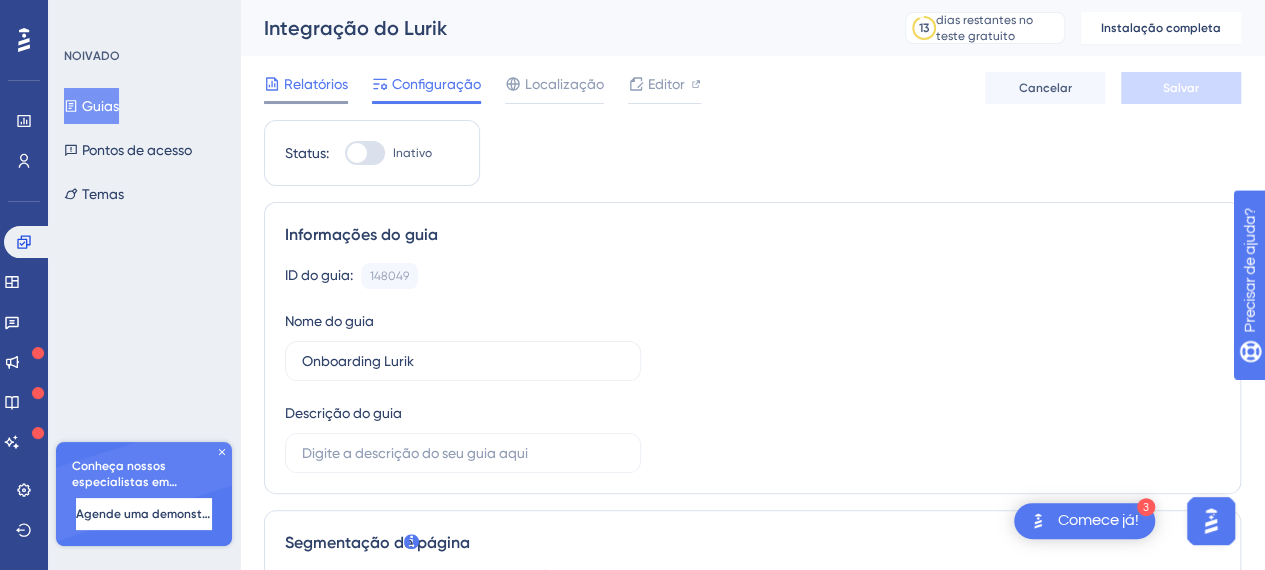 click 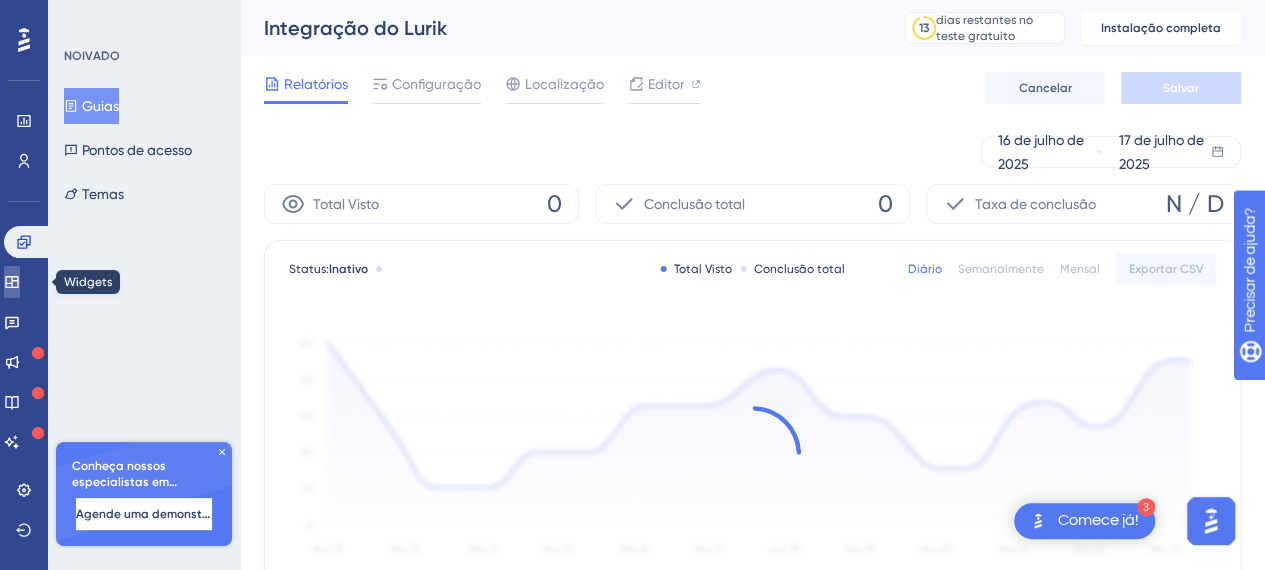 click 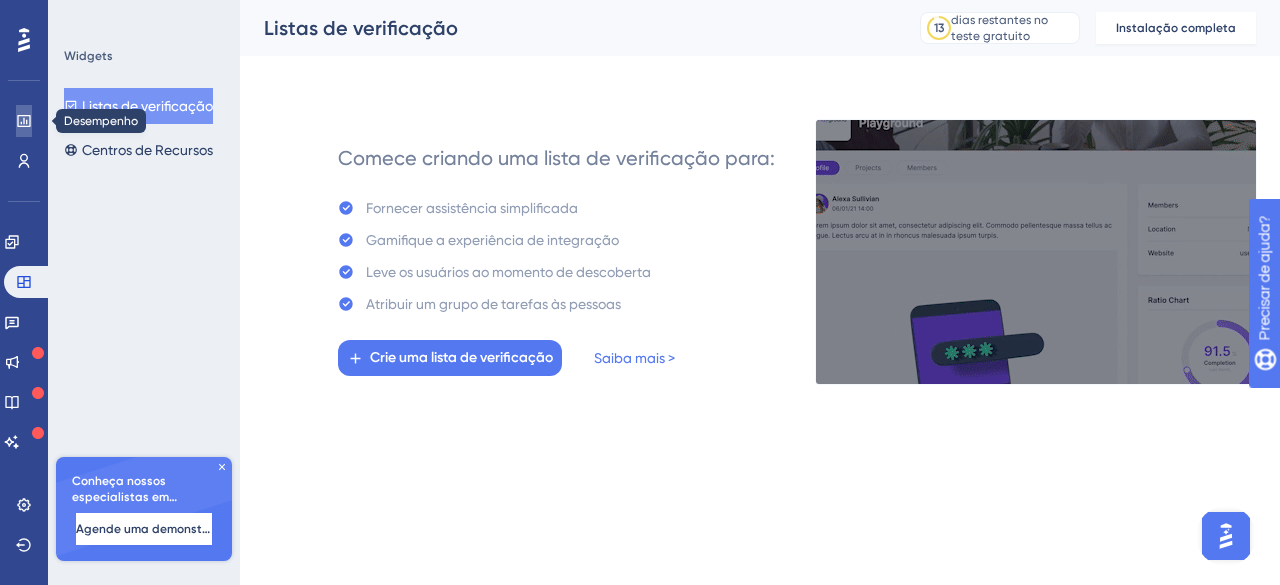 click 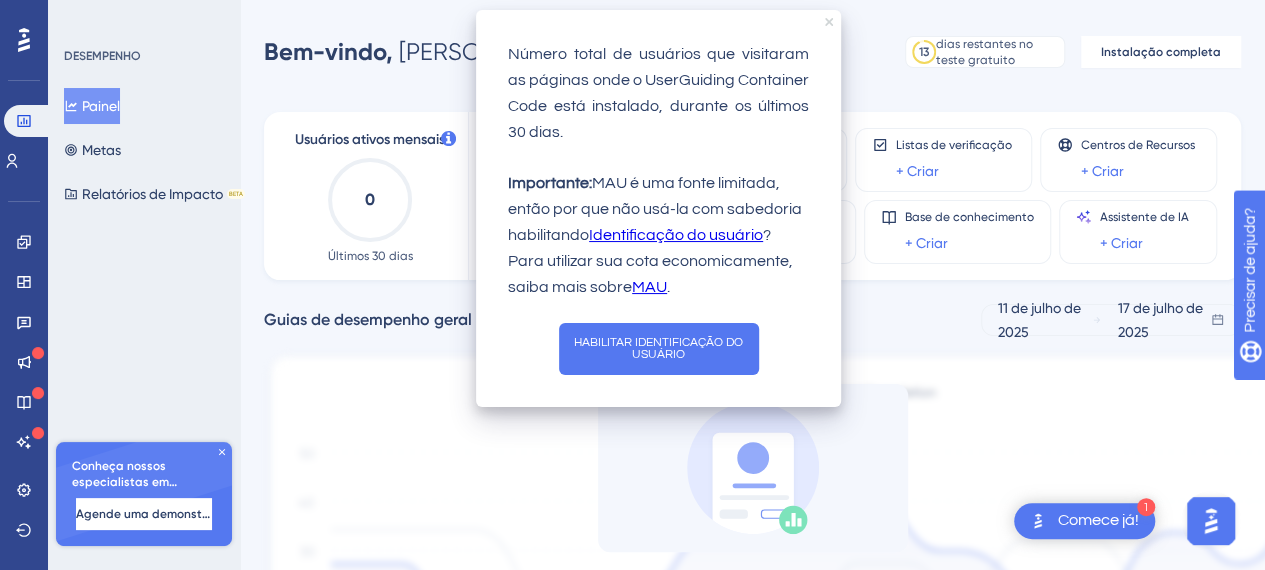 click 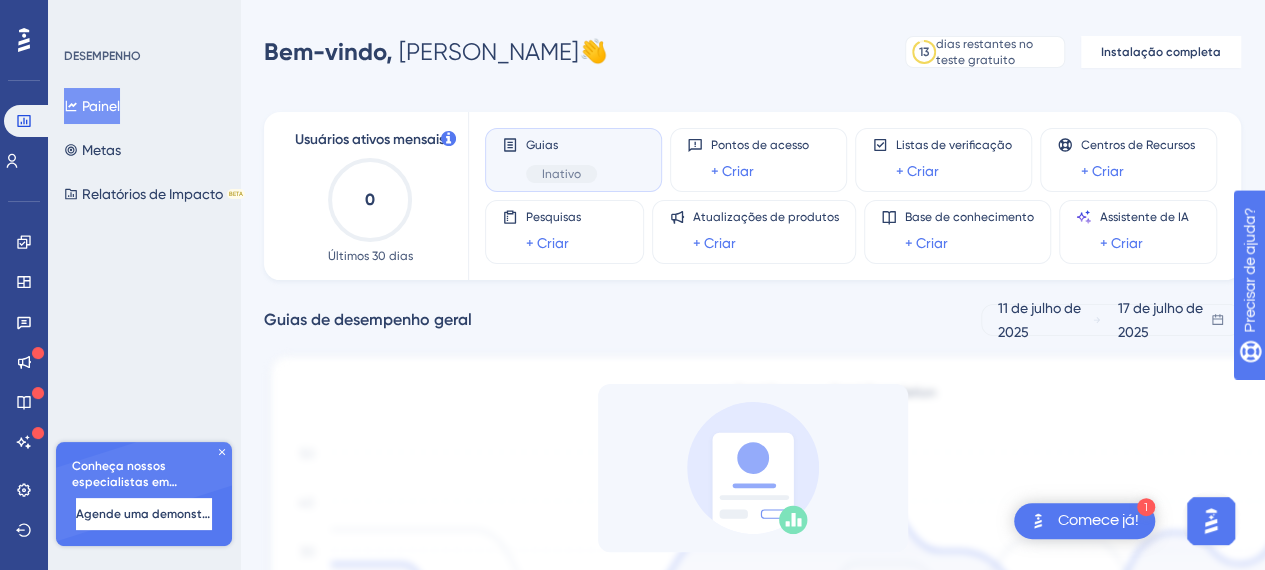 click on "Guias Inativo" at bounding box center (561, 160) 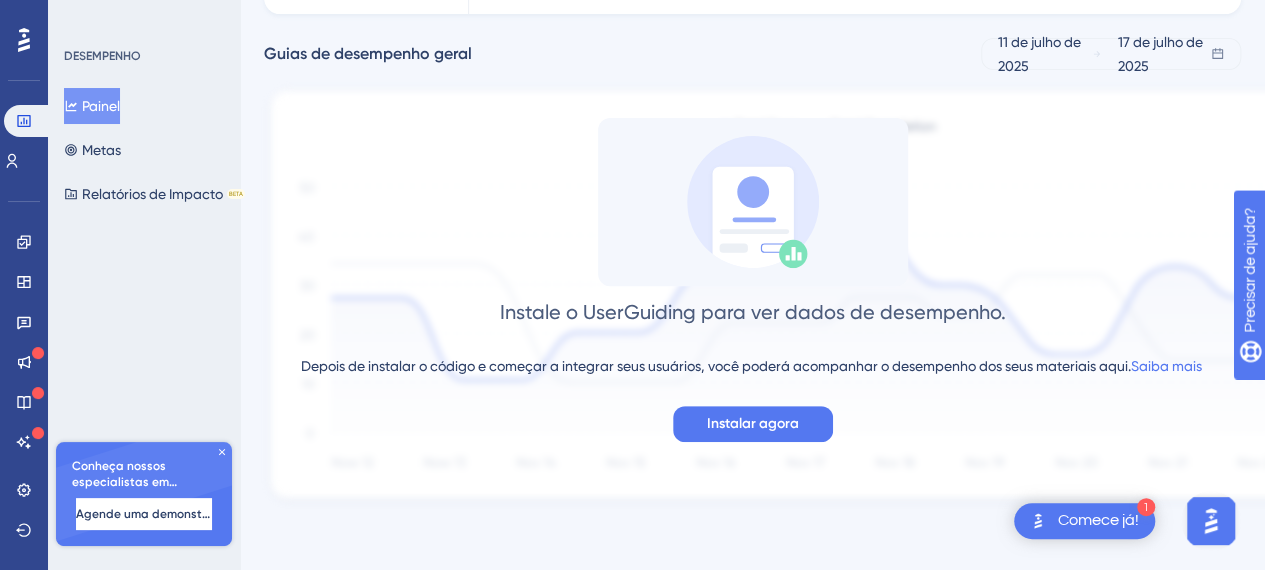 scroll, scrollTop: 0, scrollLeft: 0, axis: both 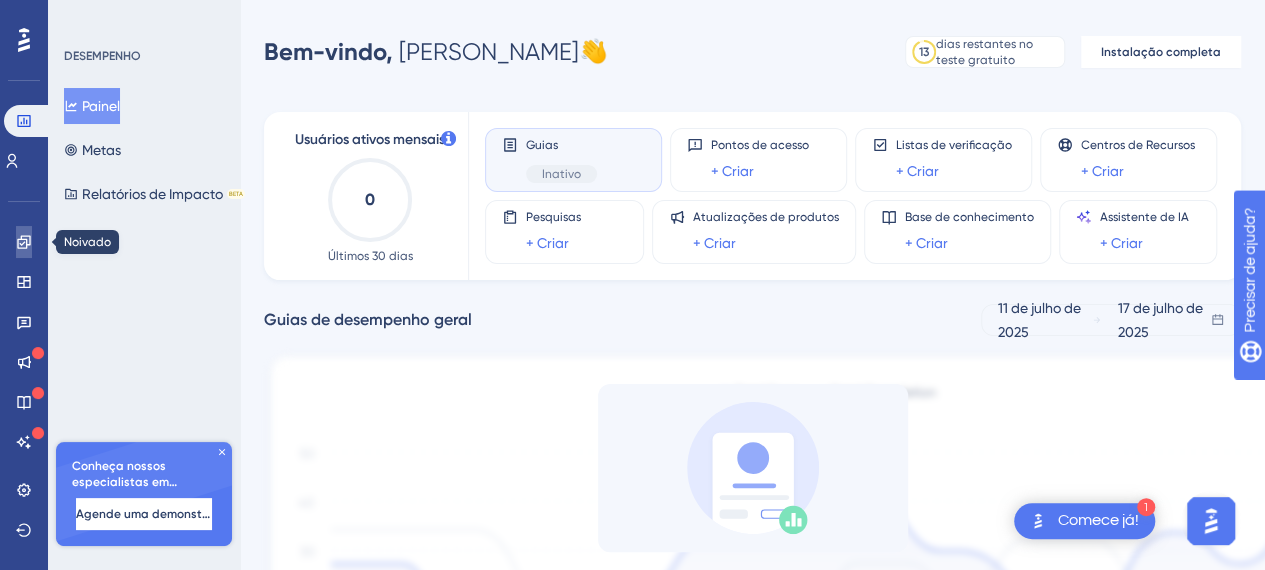 click 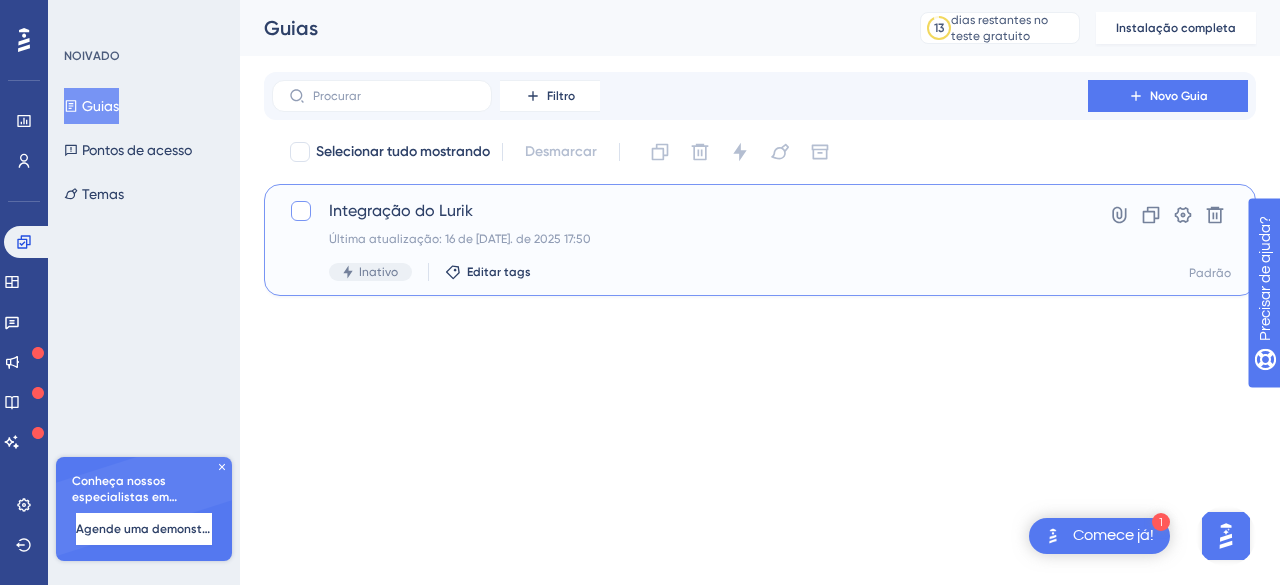 click at bounding box center [301, 211] 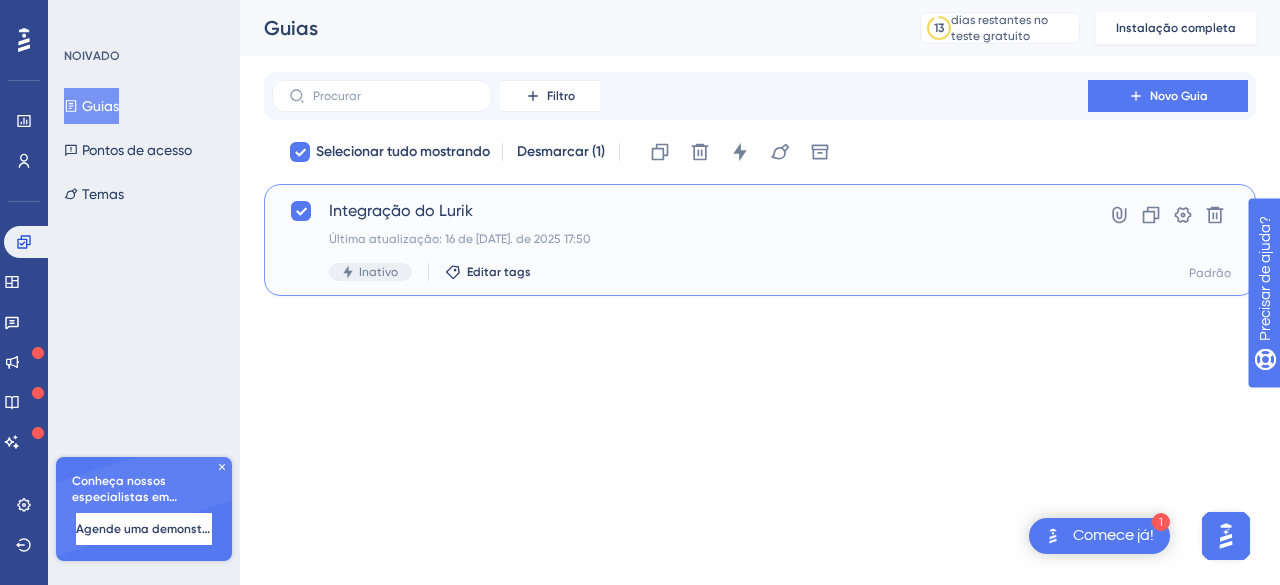 click on "Integração do Lurik" at bounding box center [401, 210] 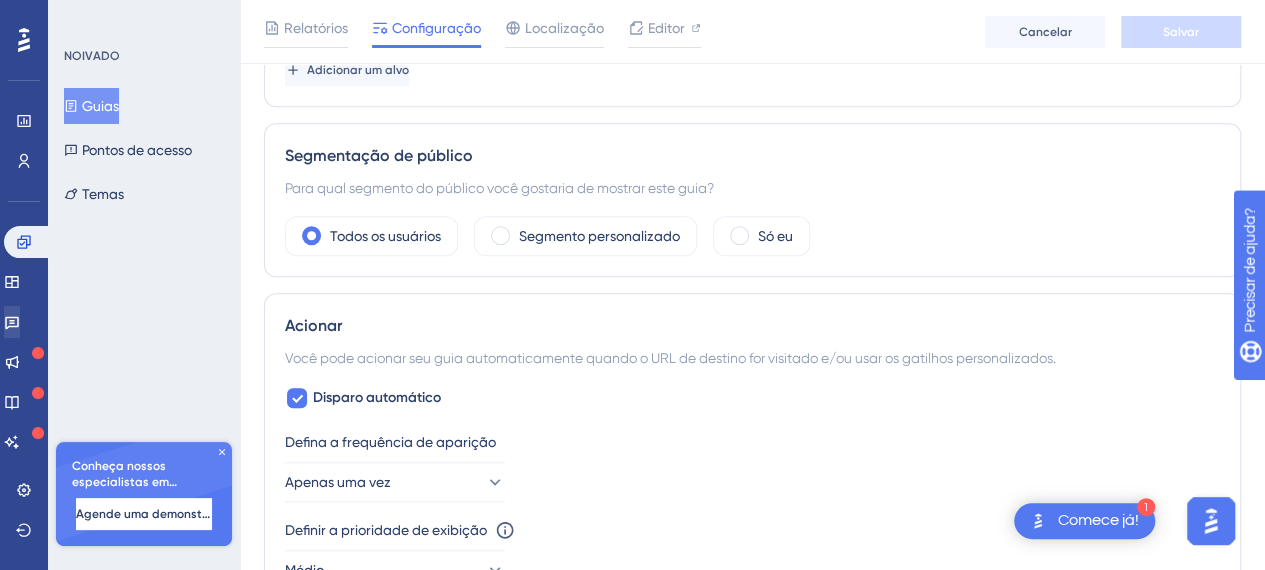 scroll, scrollTop: 0, scrollLeft: 0, axis: both 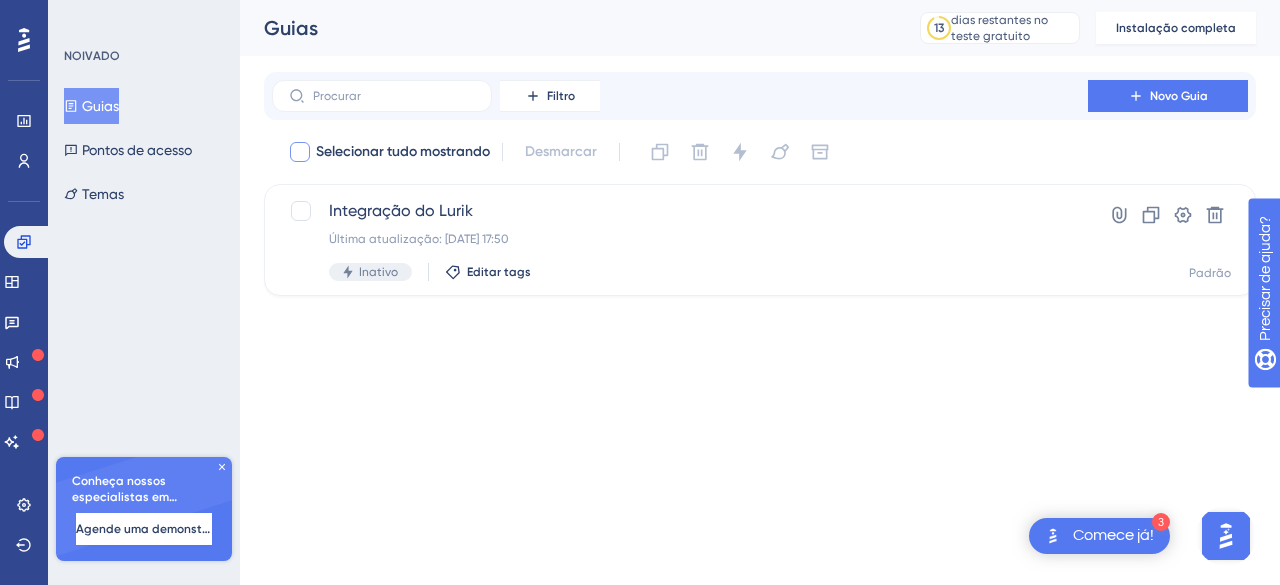 click at bounding box center [300, 152] 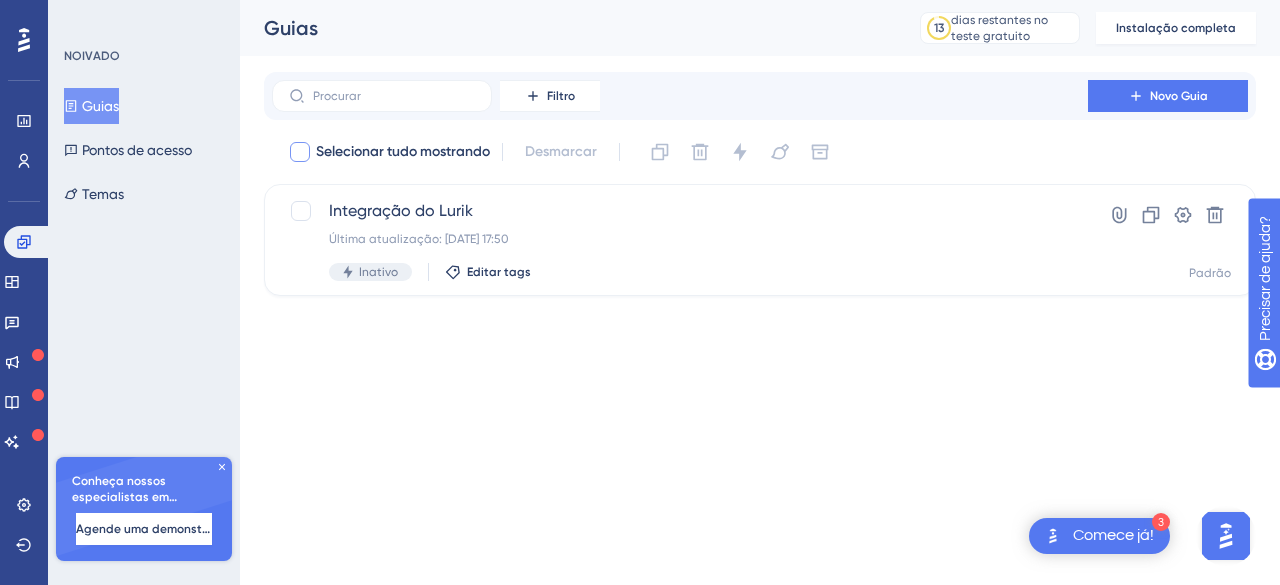 checkbox on "true" 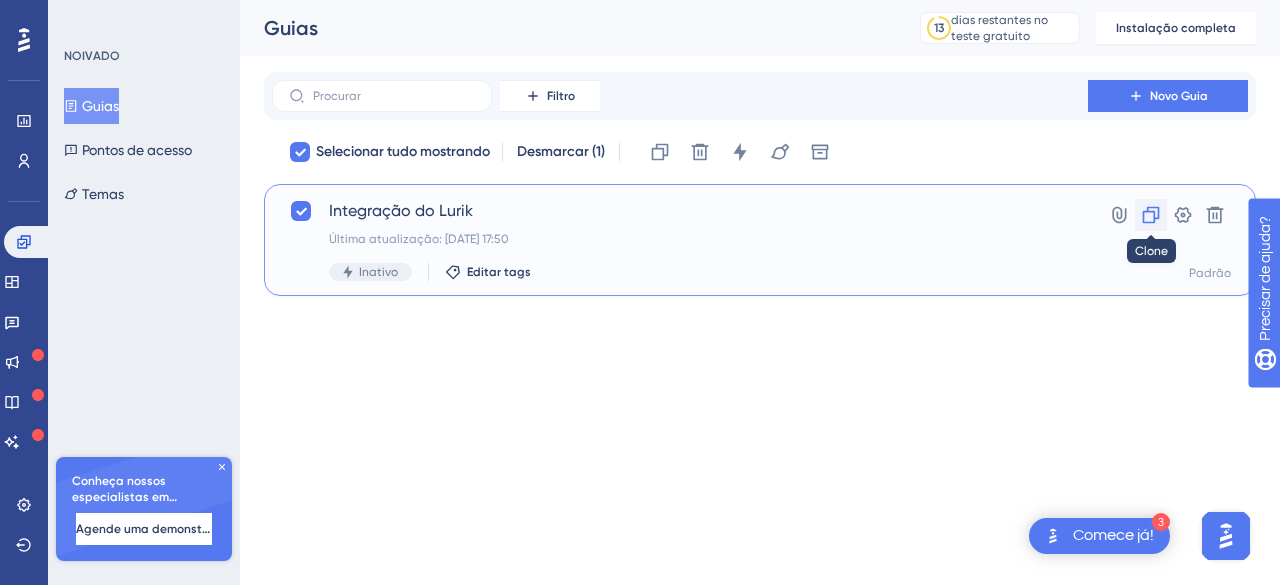 click 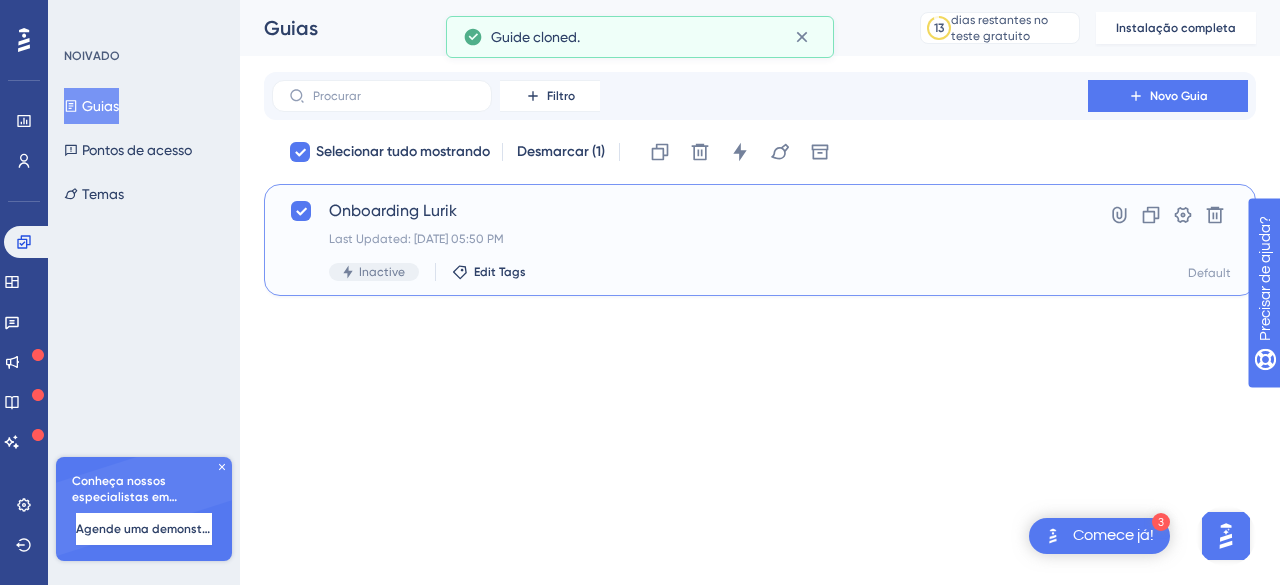 checkbox on "false" 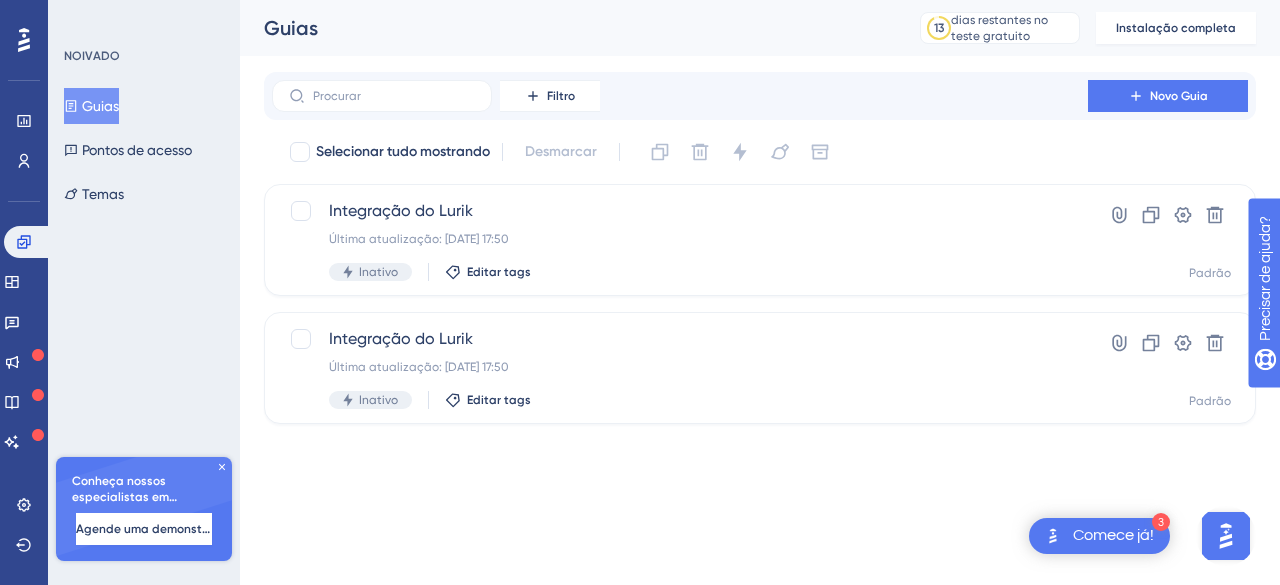 click on "Guias" at bounding box center [100, 106] 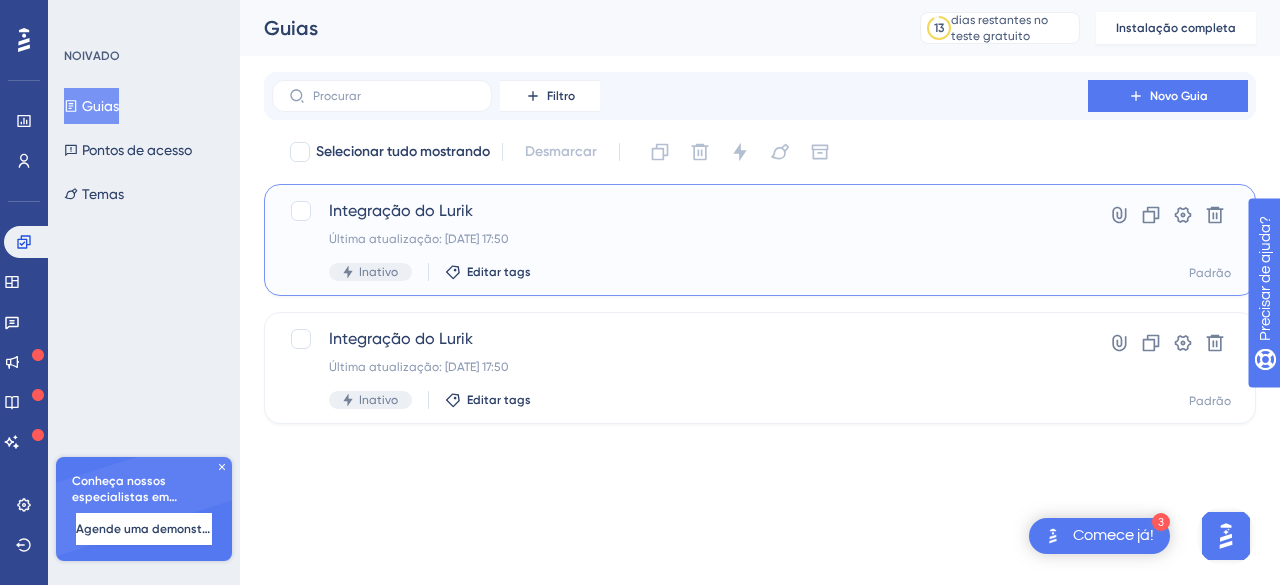 click on "Integração do Lurik" at bounding box center [401, 210] 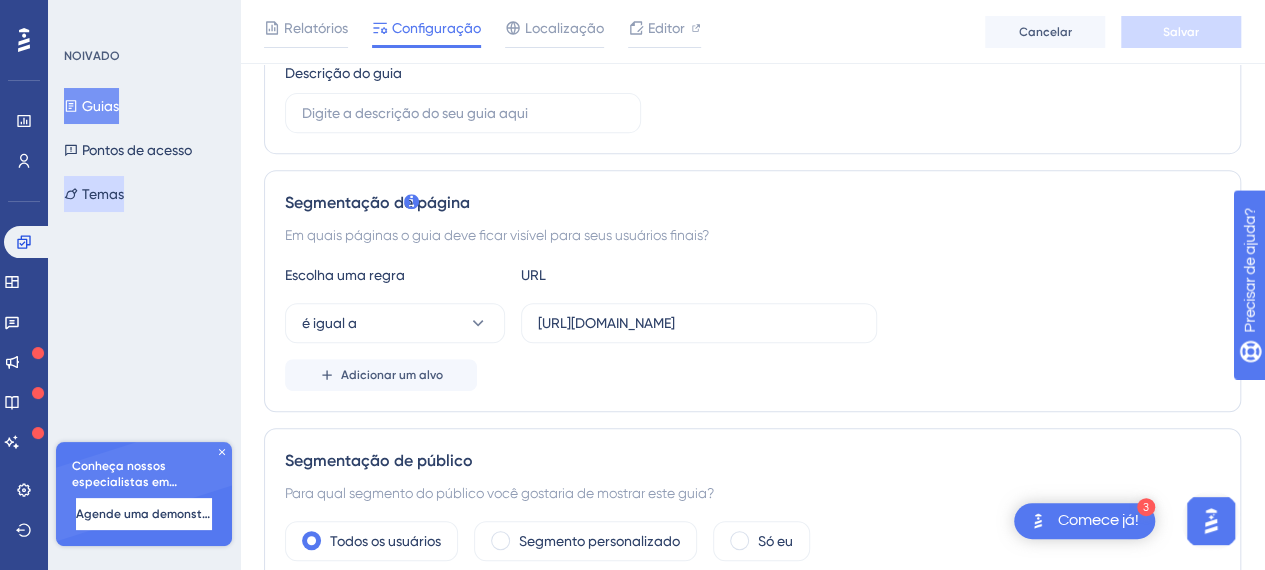 scroll, scrollTop: 0, scrollLeft: 0, axis: both 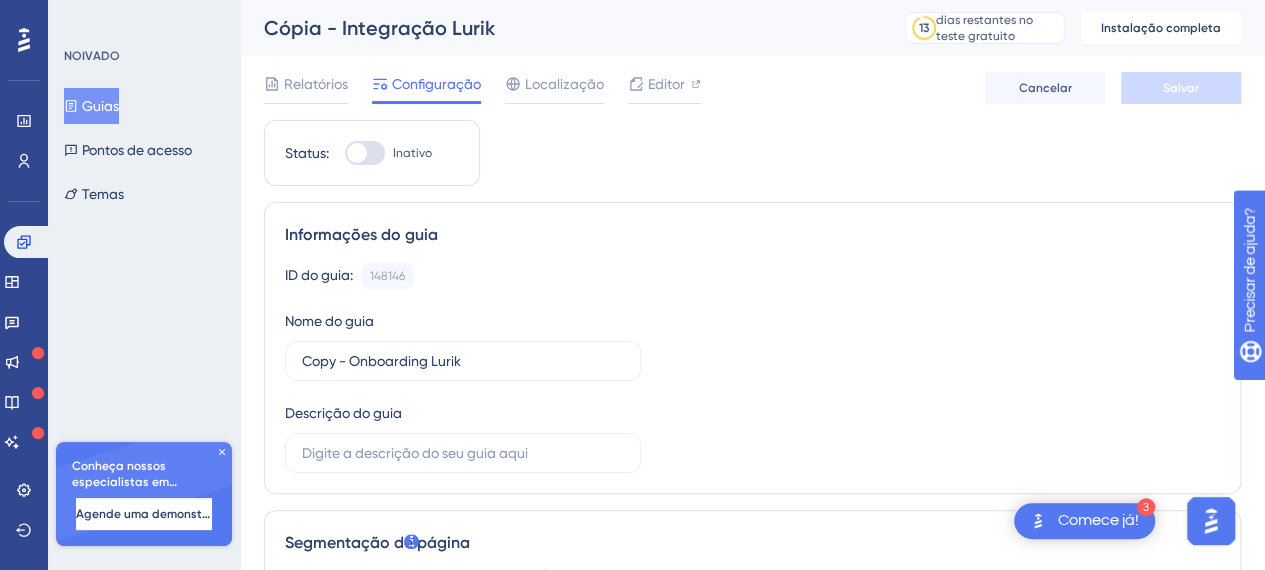 click 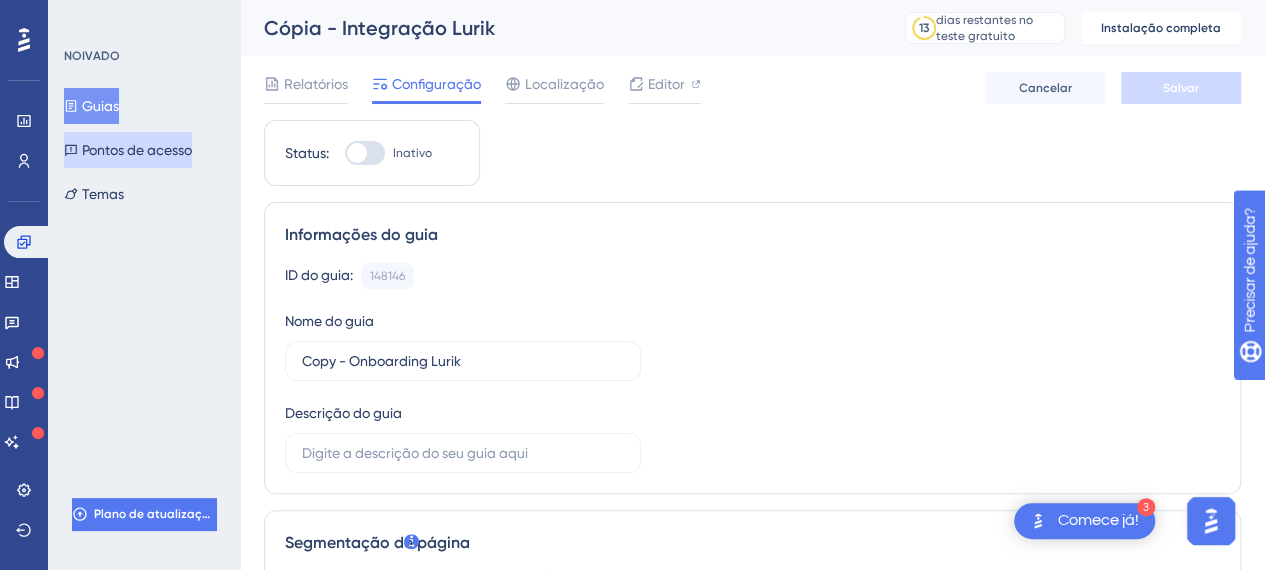 click on "Pontos de acesso" at bounding box center [137, 150] 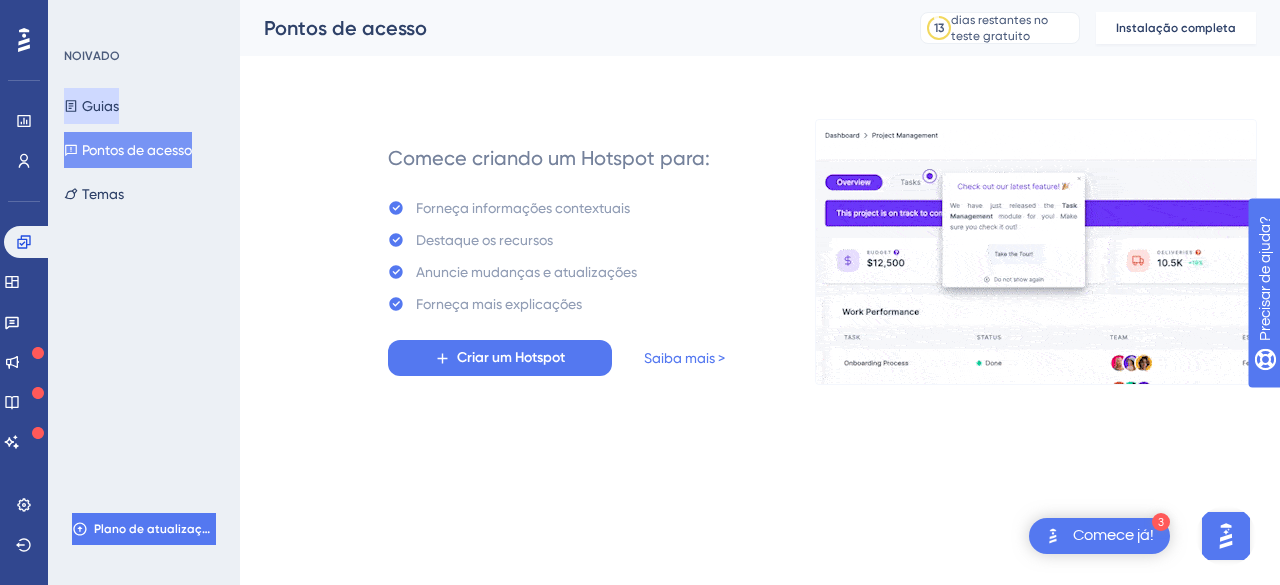 click on "Guias" at bounding box center (100, 106) 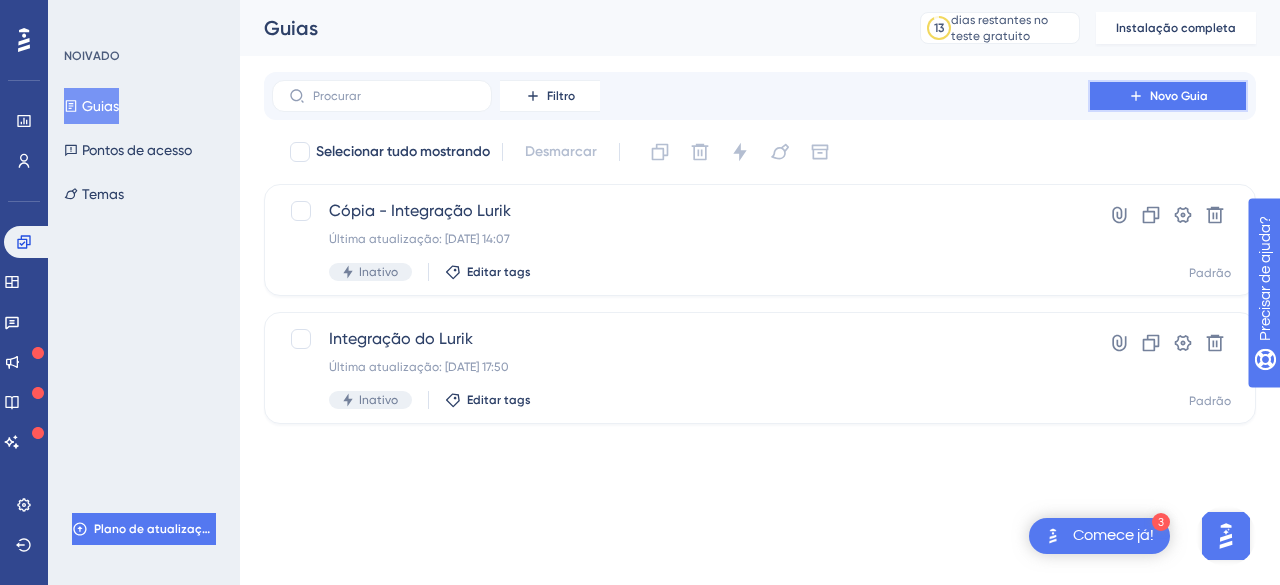 click on "Novo Guia" at bounding box center [1179, 96] 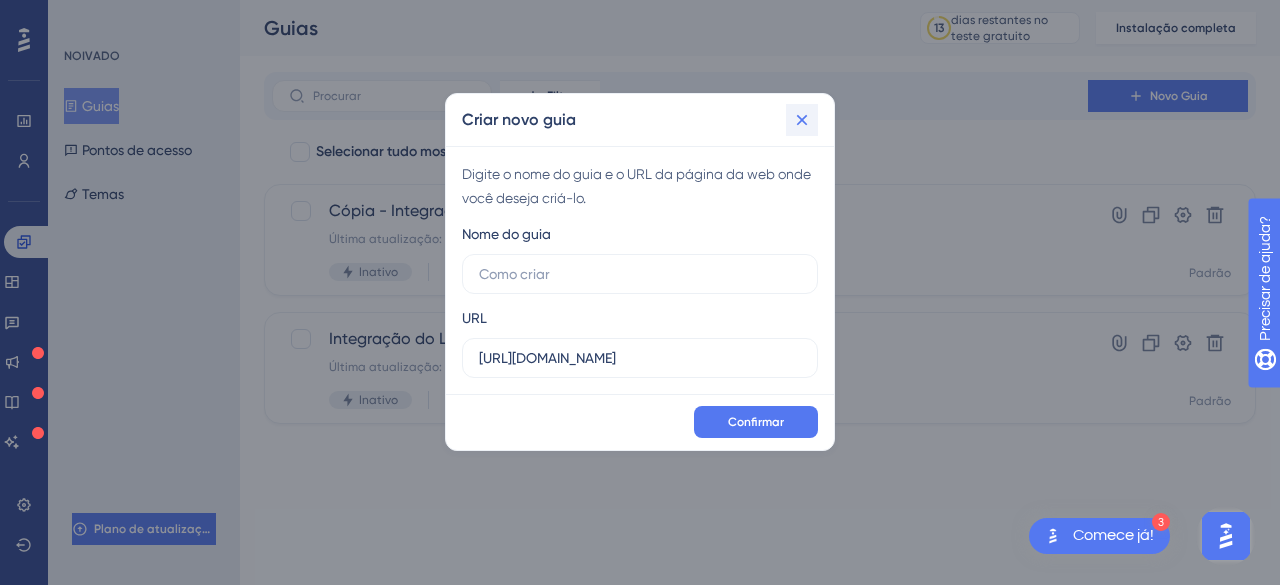 click at bounding box center (802, 120) 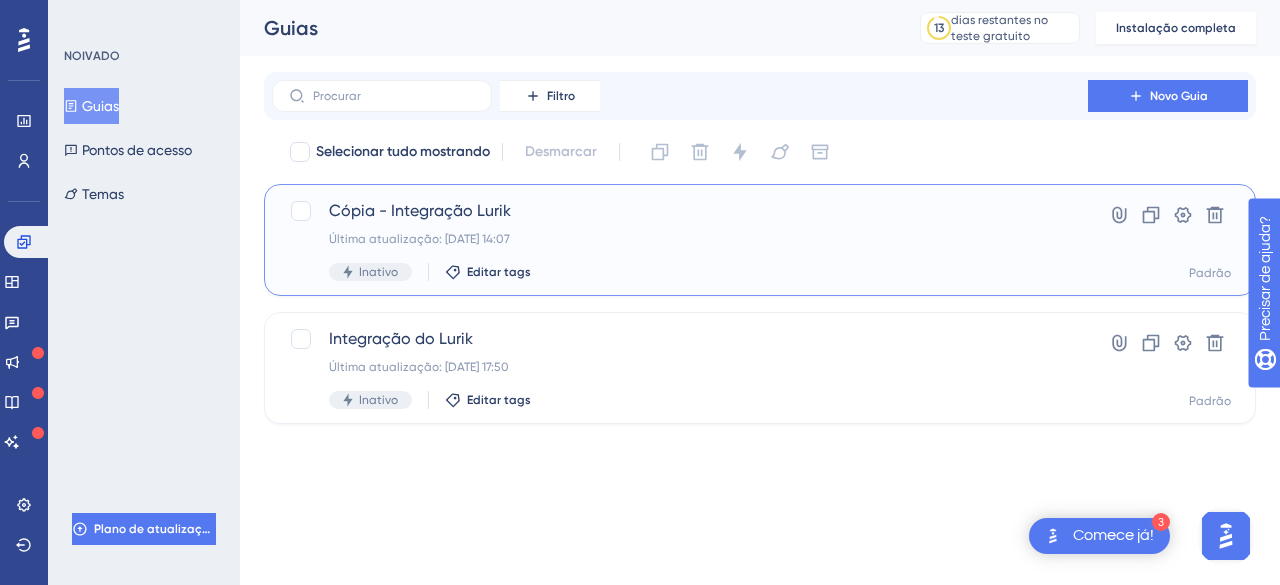 click on "Cópia - Integração Lurik" at bounding box center (420, 210) 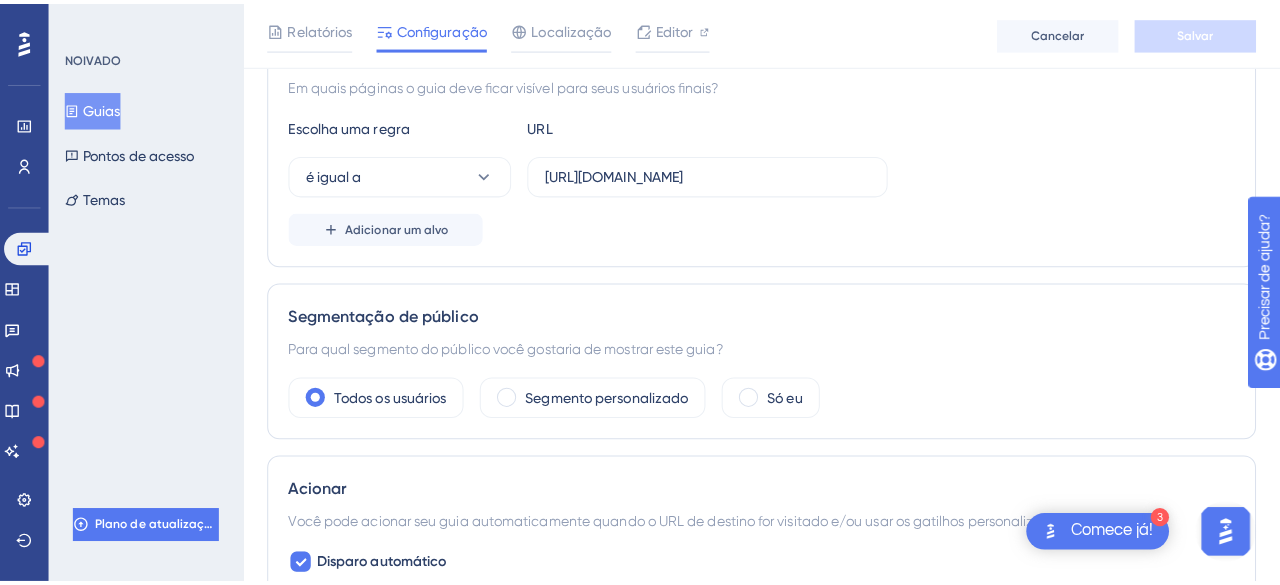 scroll, scrollTop: 0, scrollLeft: 0, axis: both 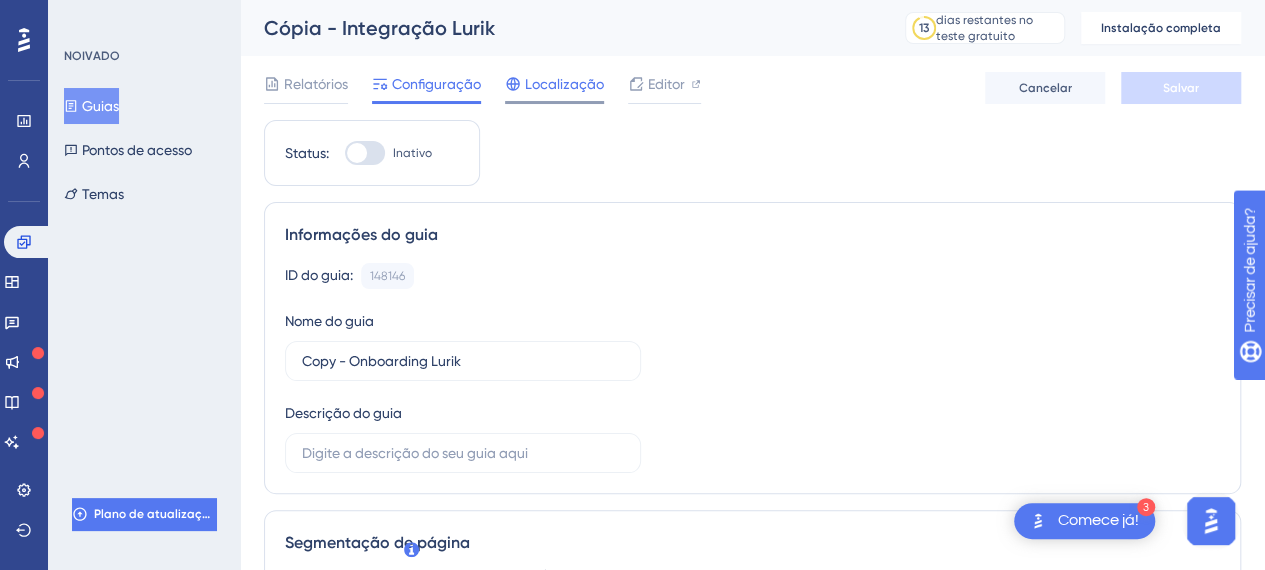 click on "Localização" at bounding box center (564, 84) 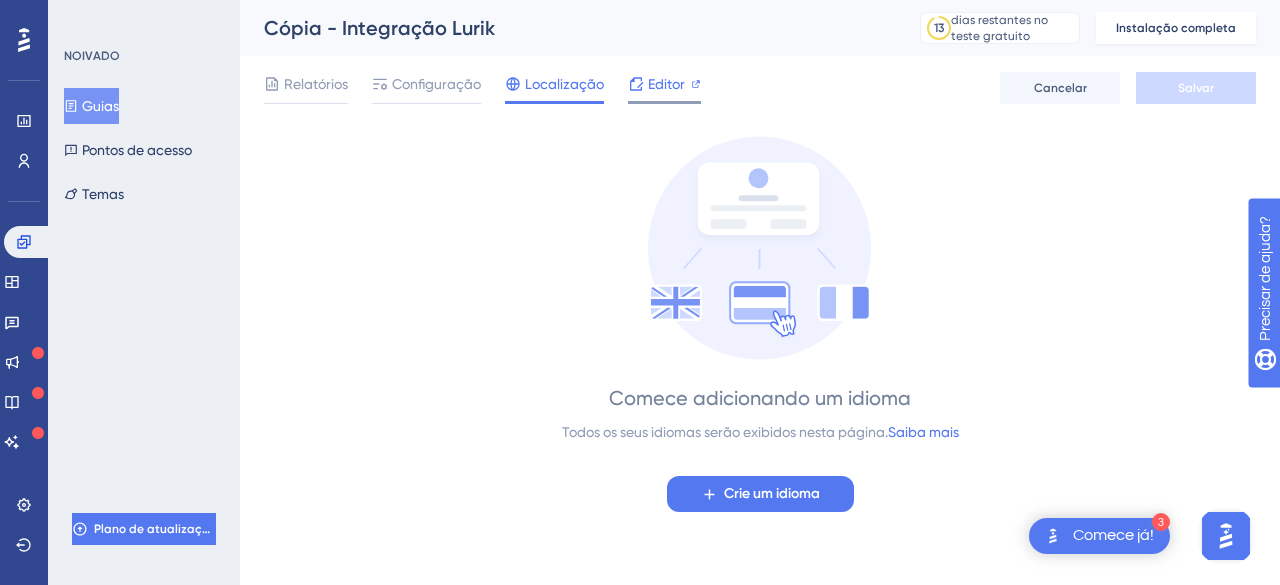 click on "Editor" at bounding box center (666, 84) 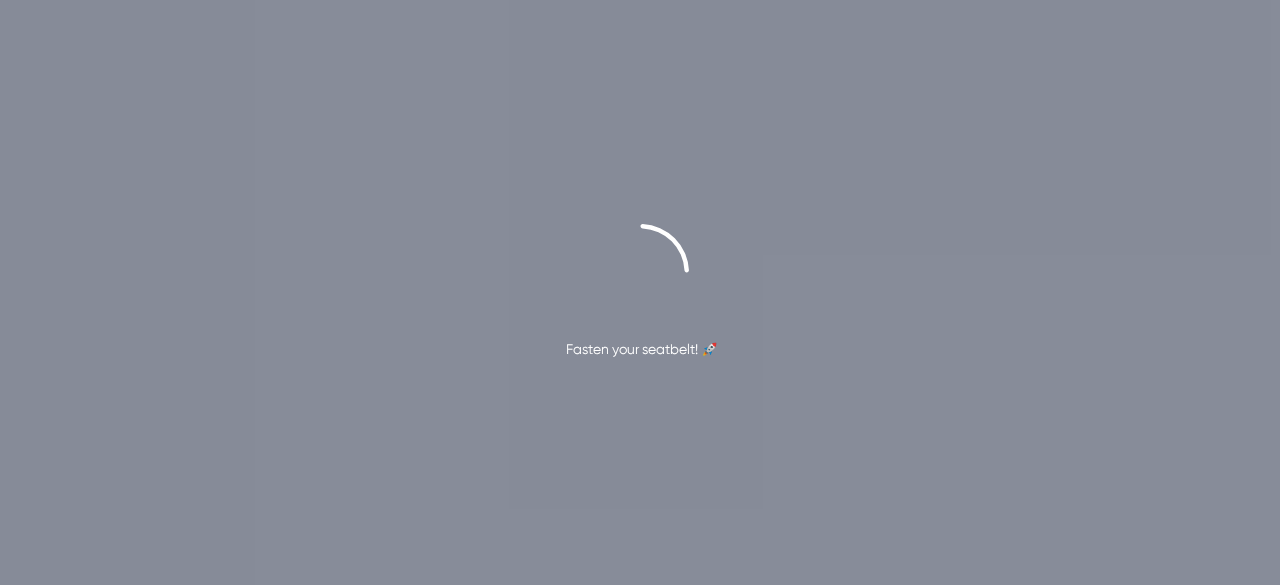 scroll, scrollTop: 0, scrollLeft: 0, axis: both 